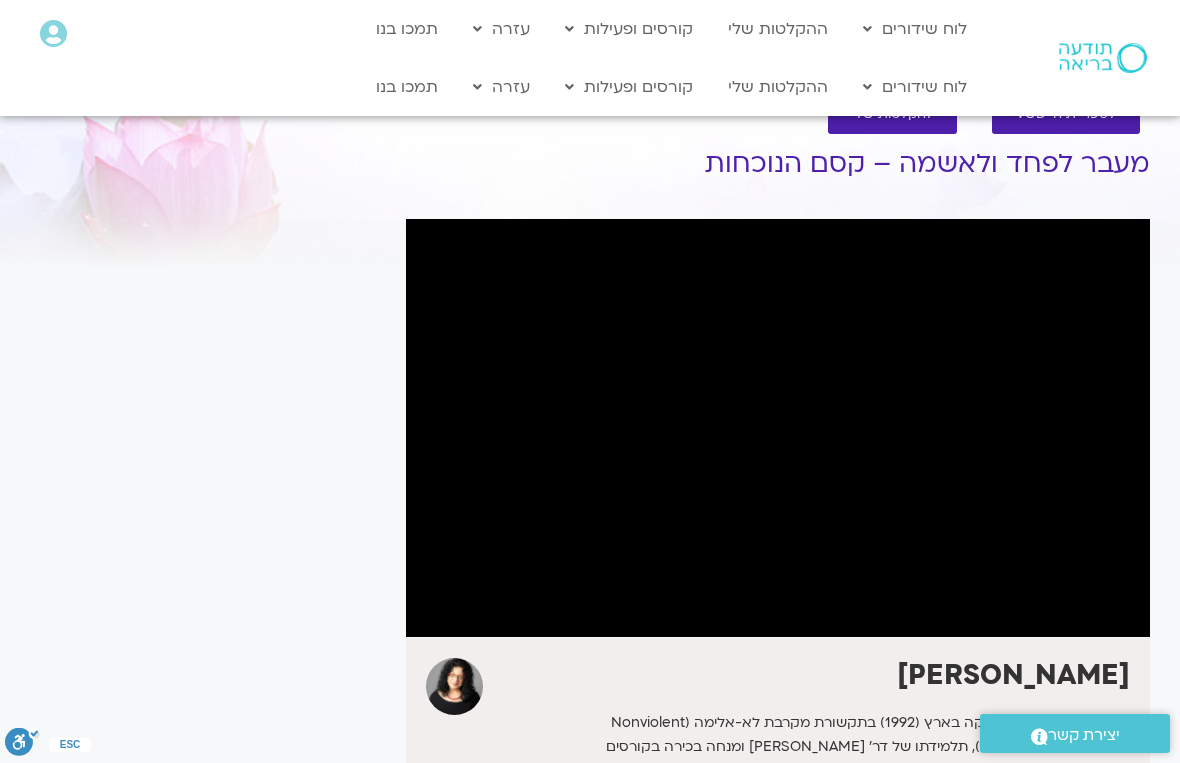scroll, scrollTop: 24, scrollLeft: 0, axis: vertical 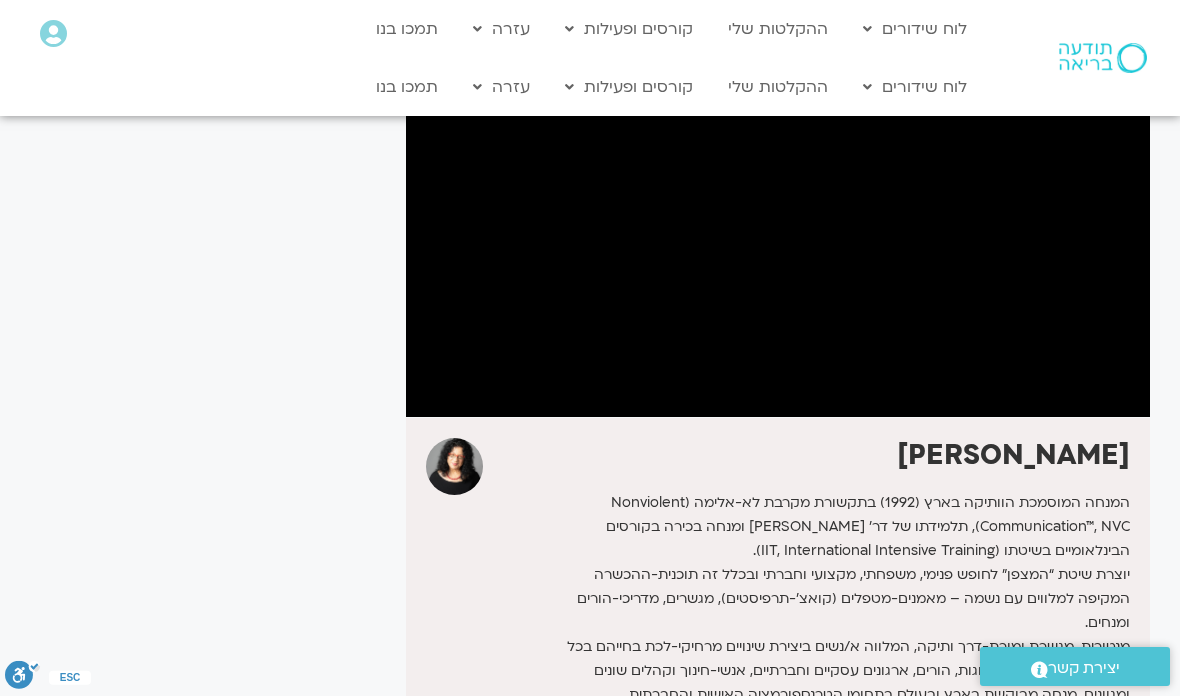 click on "ההקלטות שלי" at bounding box center [778, 87] 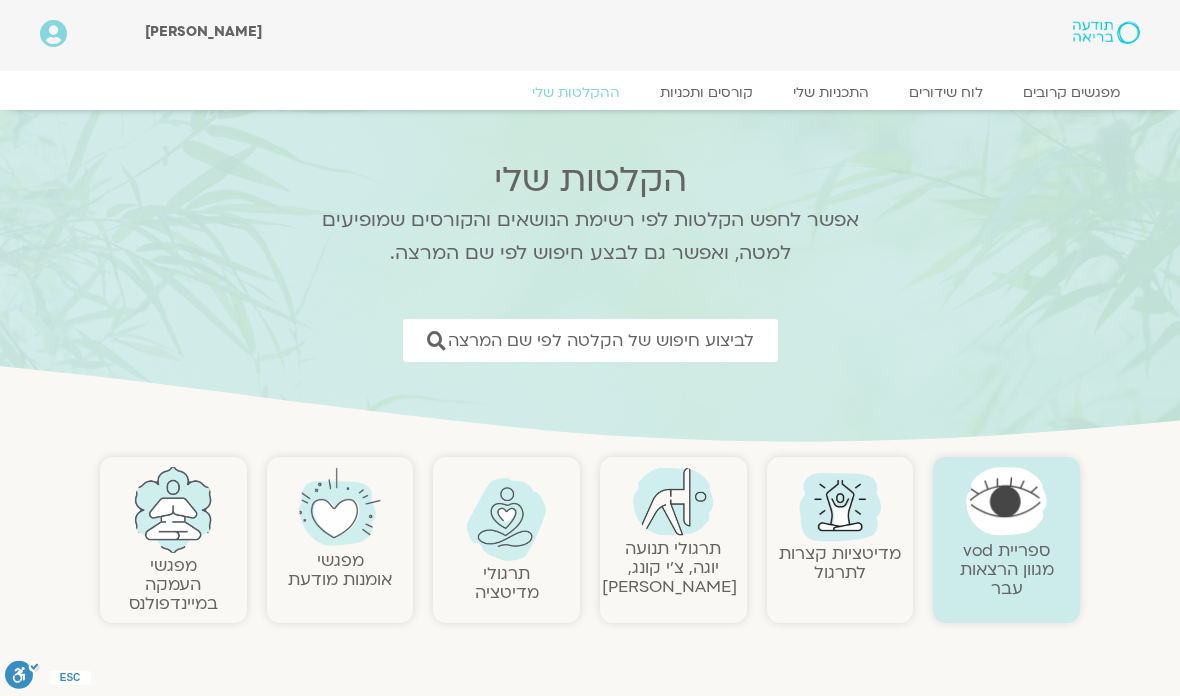 scroll, scrollTop: 0, scrollLeft: 0, axis: both 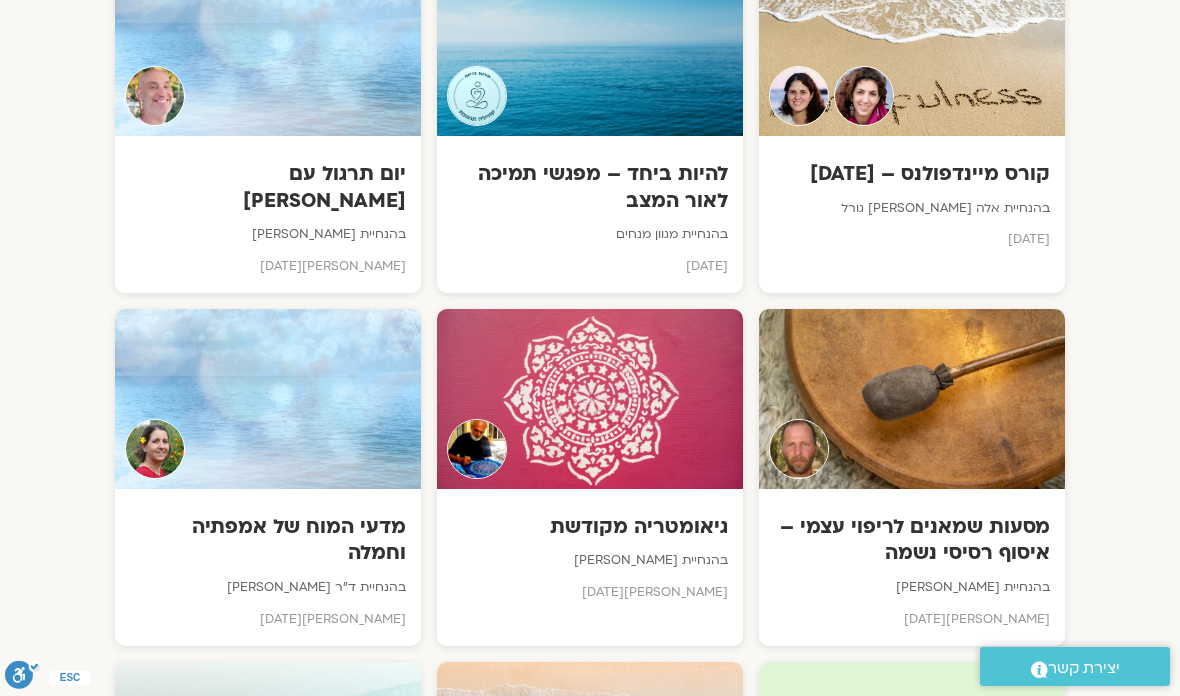 click on "להיות ביחד – מפגשי תמיכה לאור המצב" at bounding box center (590, 188) 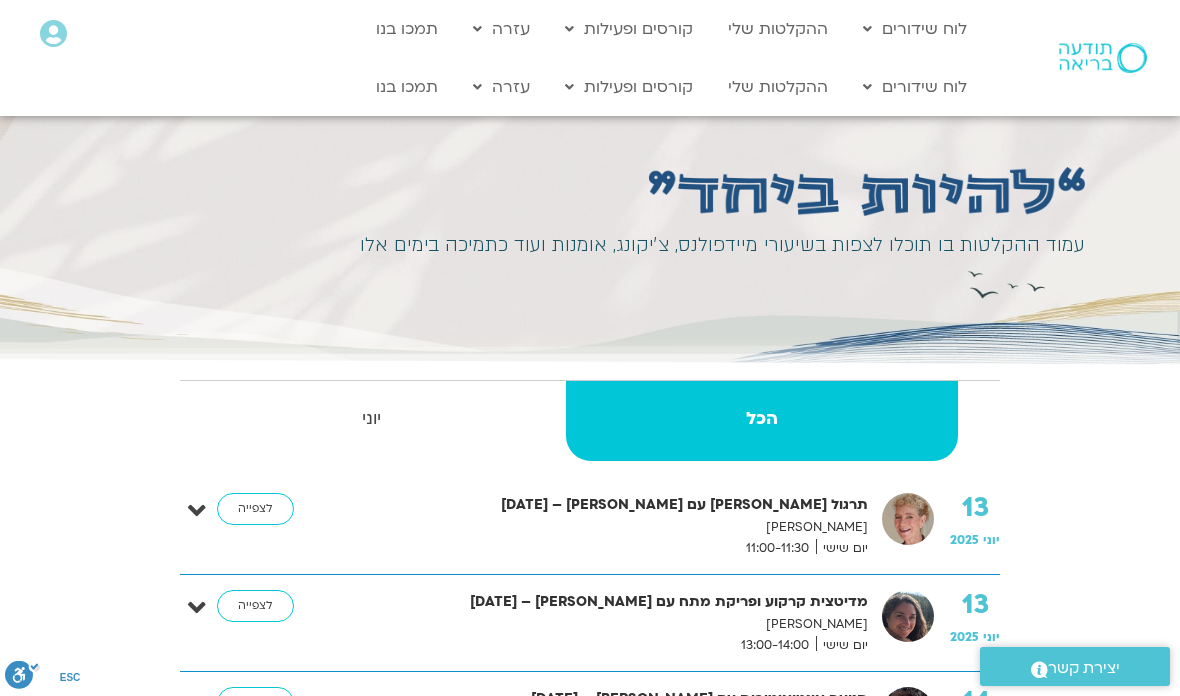 scroll, scrollTop: 0, scrollLeft: 0, axis: both 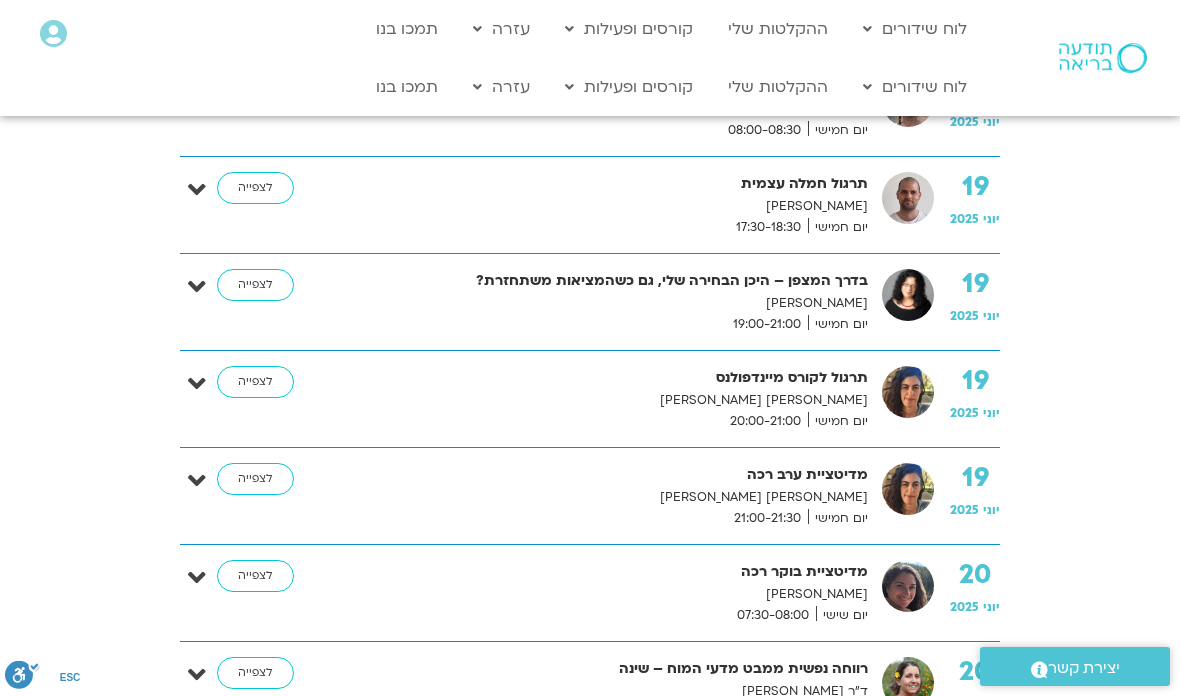 click on "לצפייה" at bounding box center (255, 285) 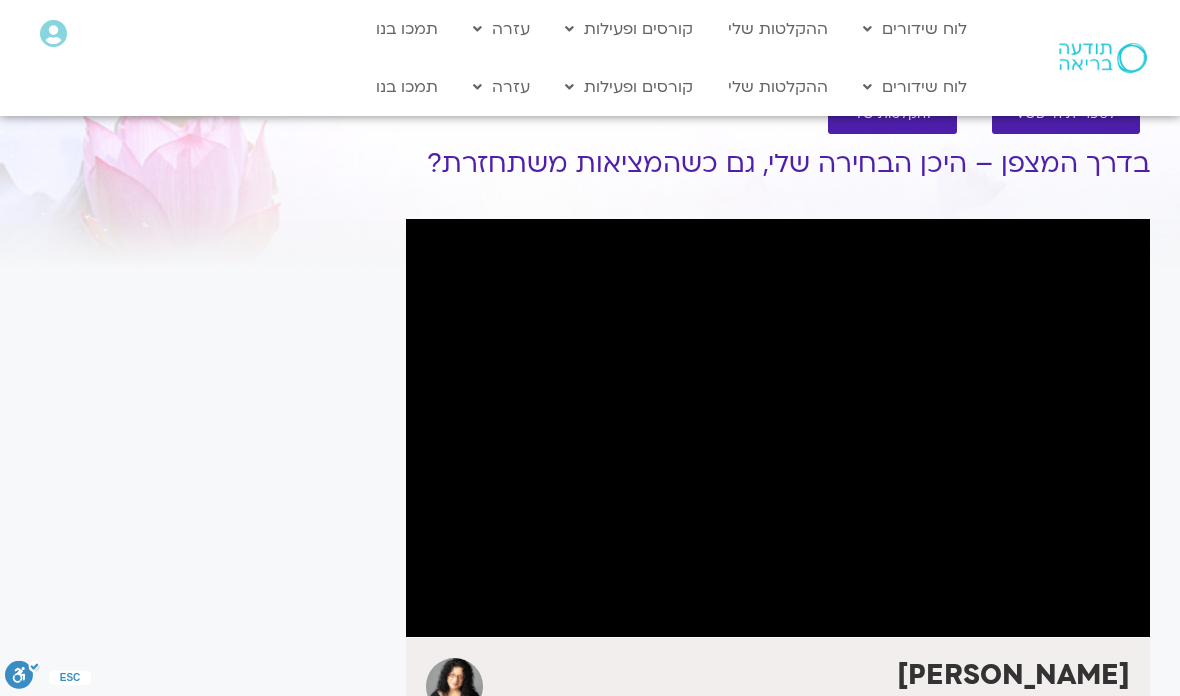 scroll, scrollTop: 0, scrollLeft: 0, axis: both 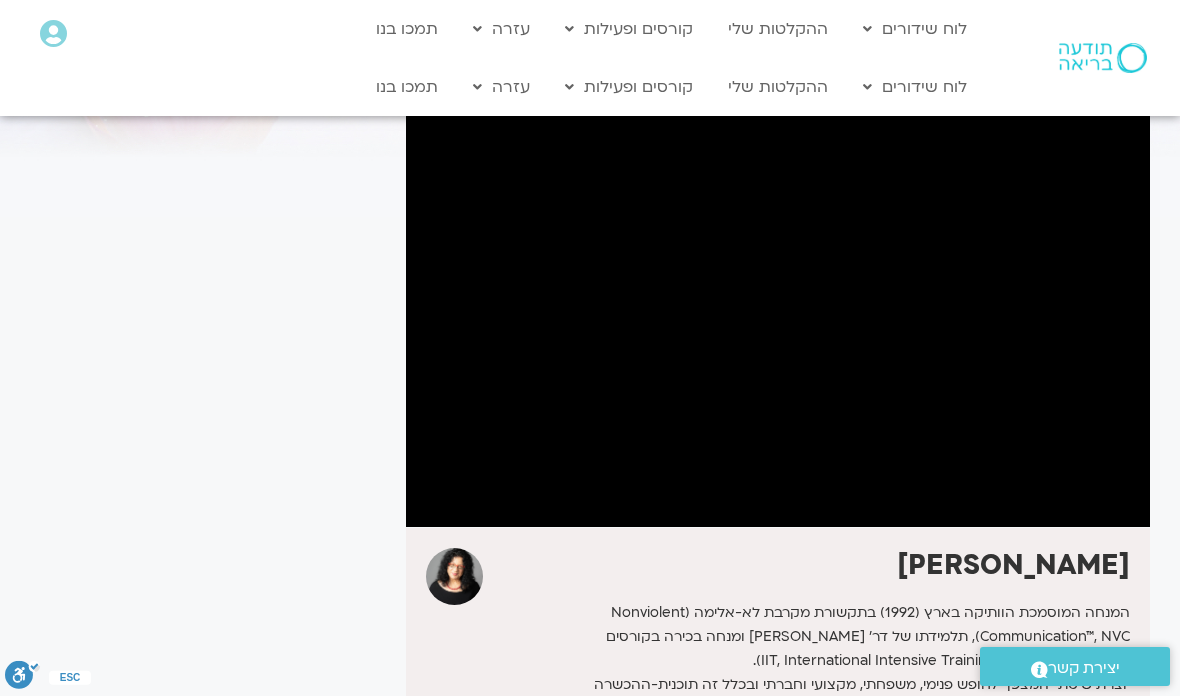 click on ".st0{fill:#FFFFFF;}
יצירת קשר" at bounding box center [1075, 668] 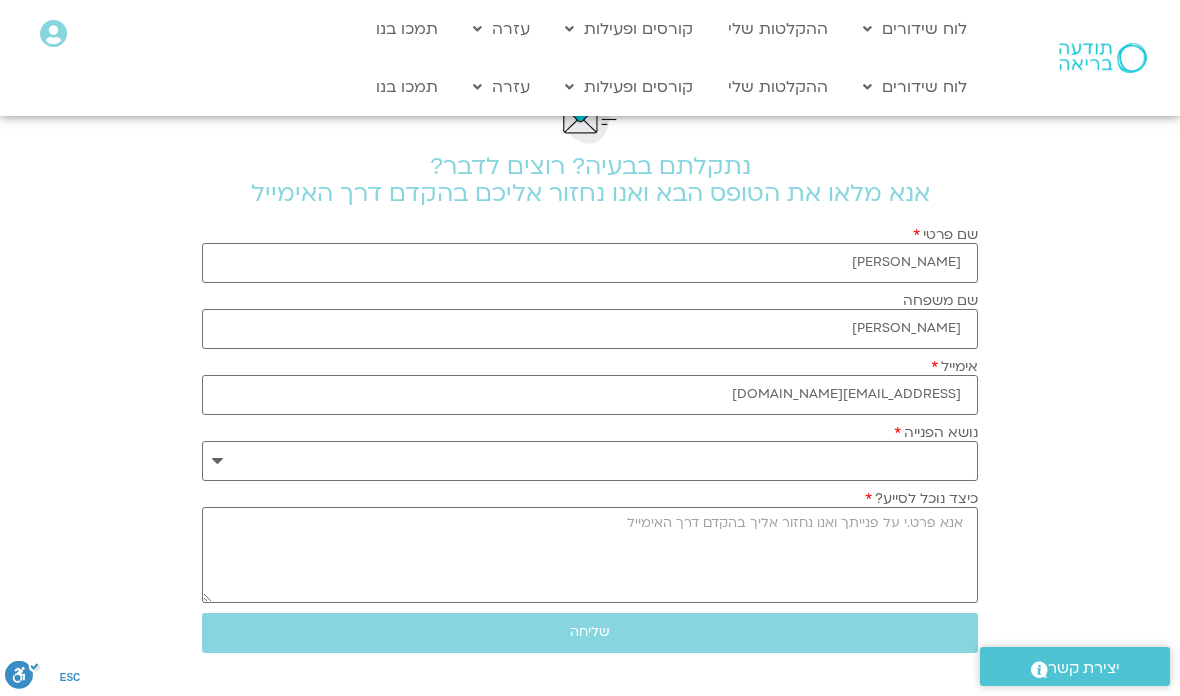 scroll, scrollTop: 0, scrollLeft: 0, axis: both 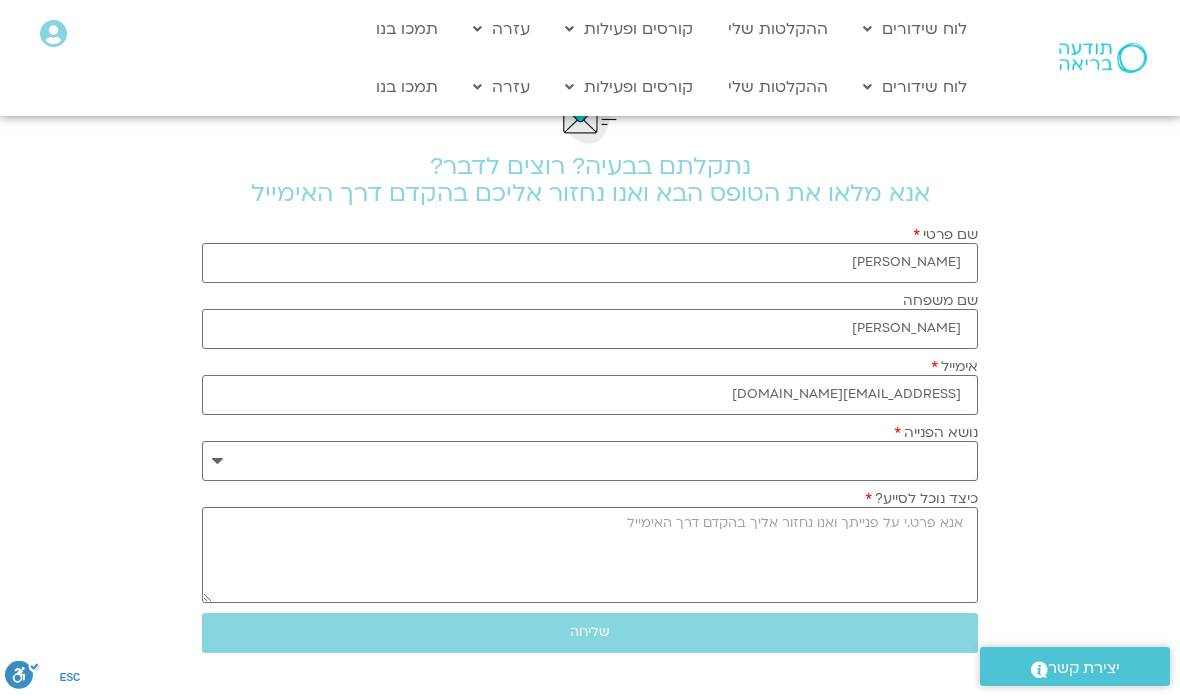 click on "ההקלטות שלי" at bounding box center [778, 87] 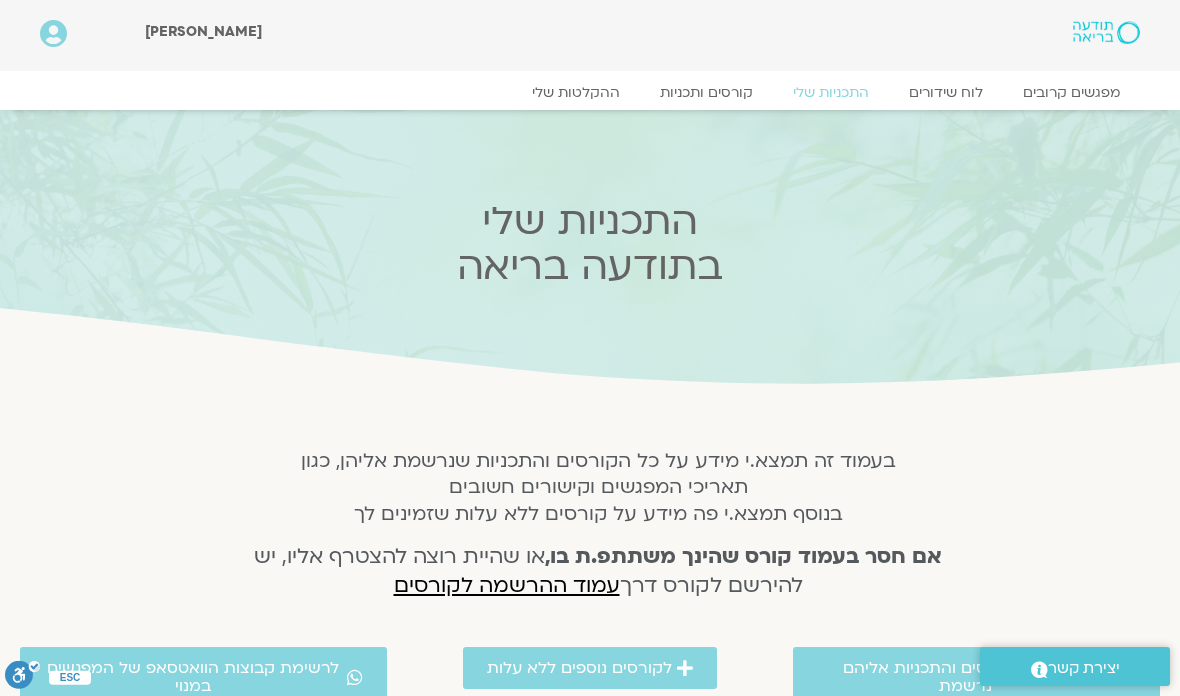 scroll, scrollTop: 0, scrollLeft: 0, axis: both 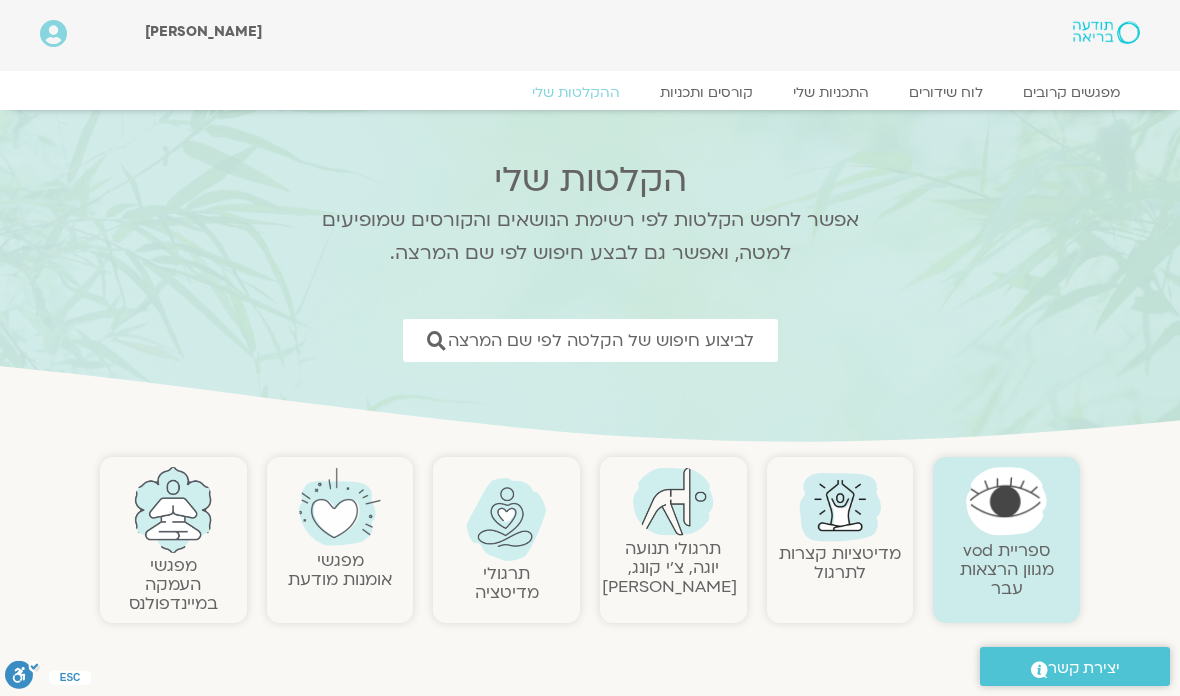 click on "ההקלטות שלי" 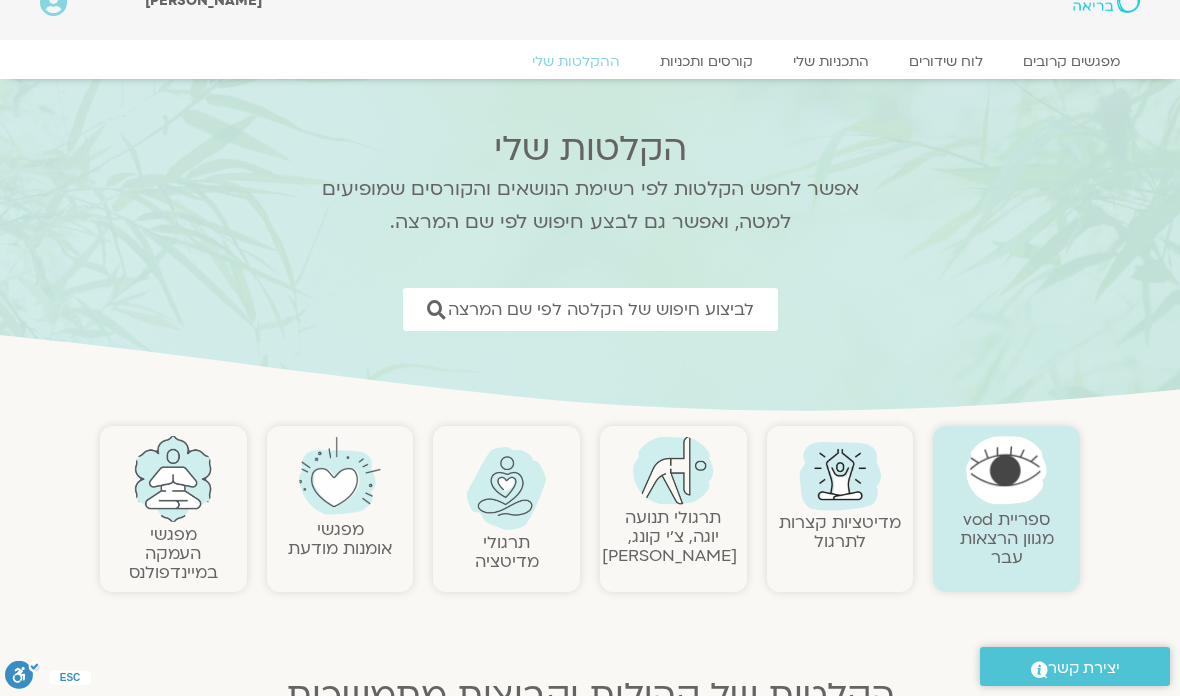 click on "לביצוע חיפוש של הקלטה לפי שם המרצה" at bounding box center (601, 309) 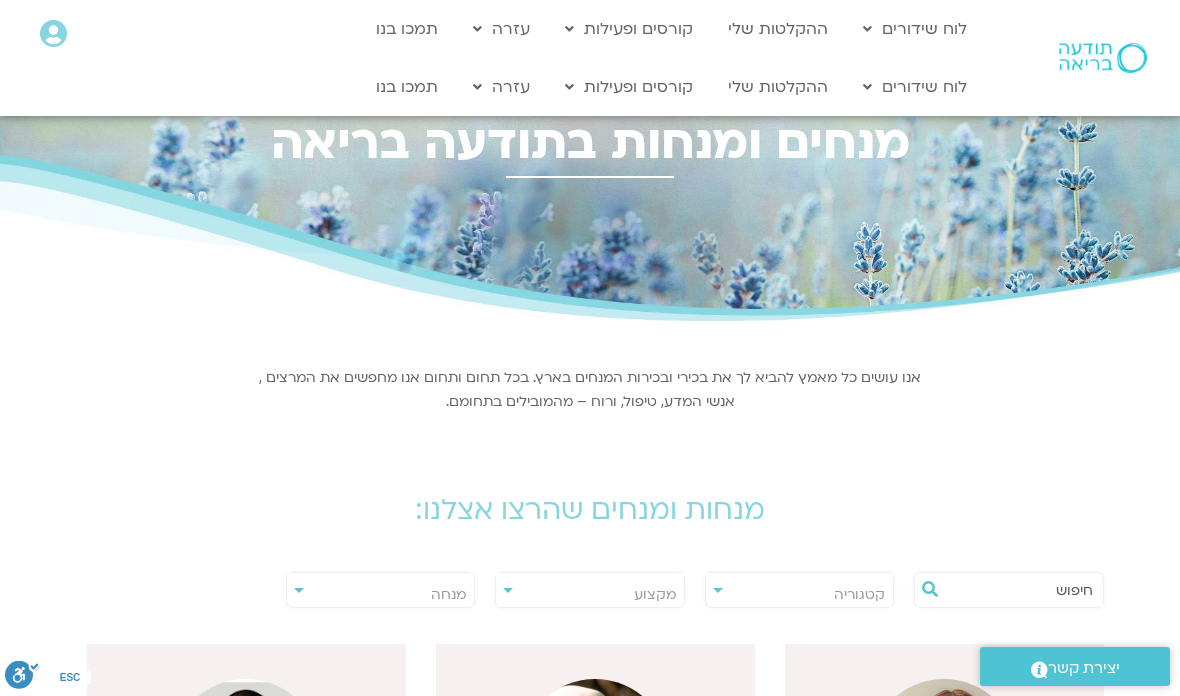 scroll, scrollTop: 0, scrollLeft: 0, axis: both 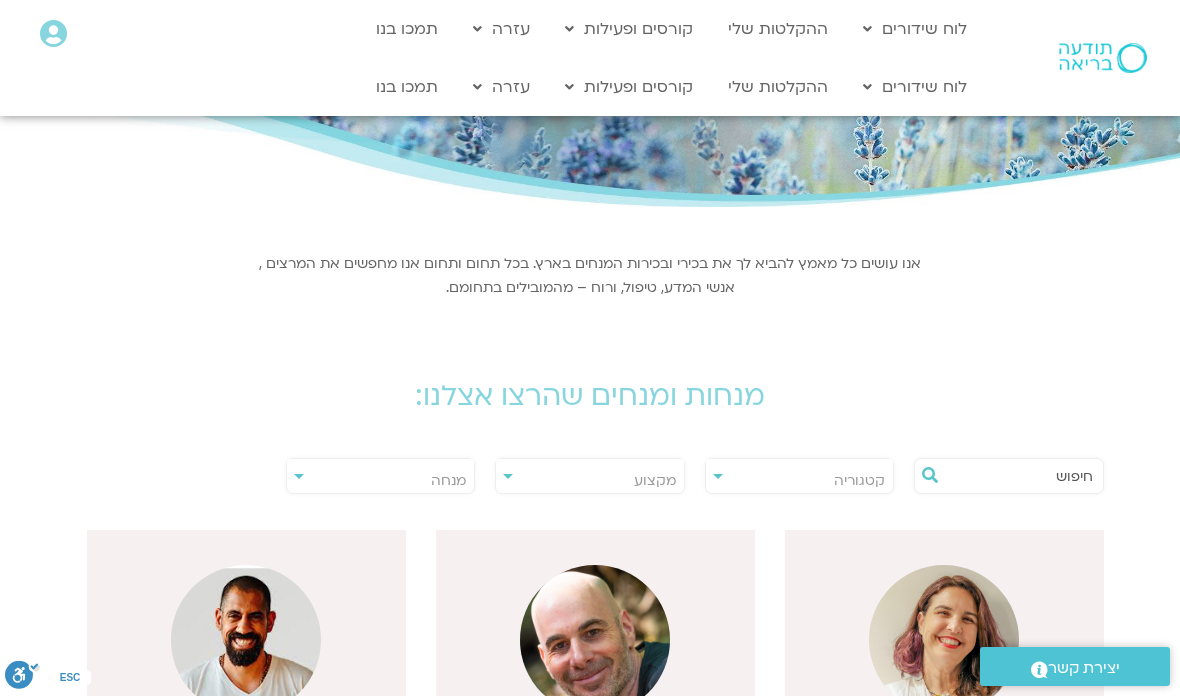 click at bounding box center (1019, 476) 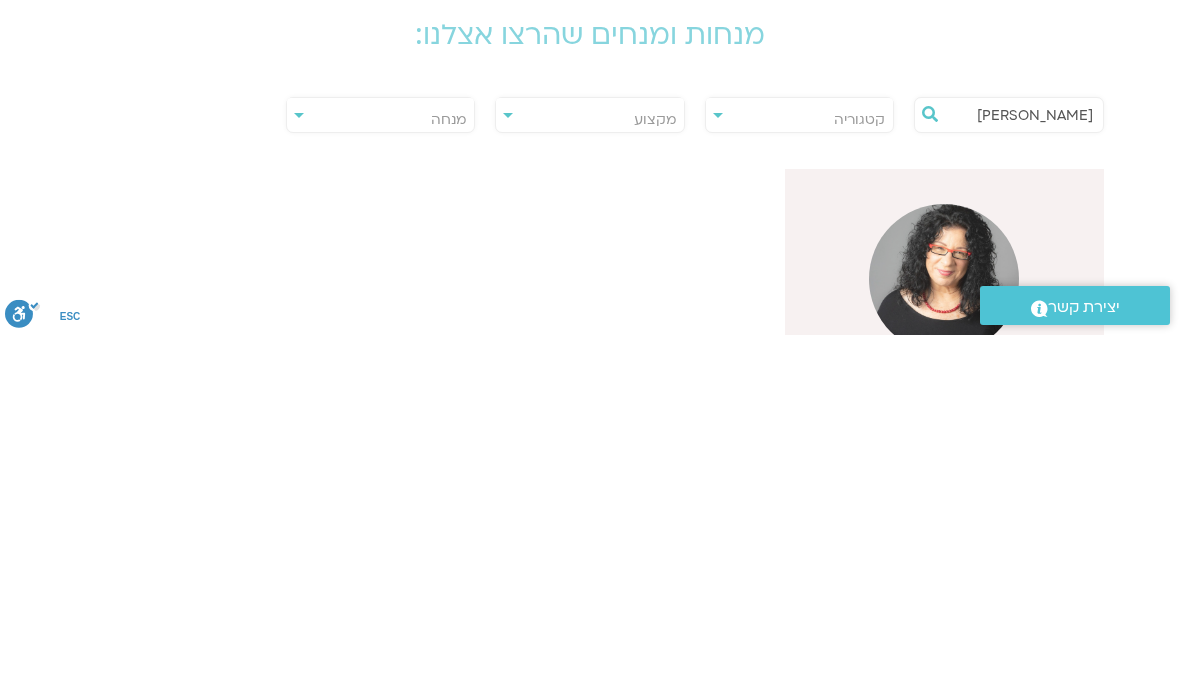 scroll, scrollTop: 475, scrollLeft: 0, axis: vertical 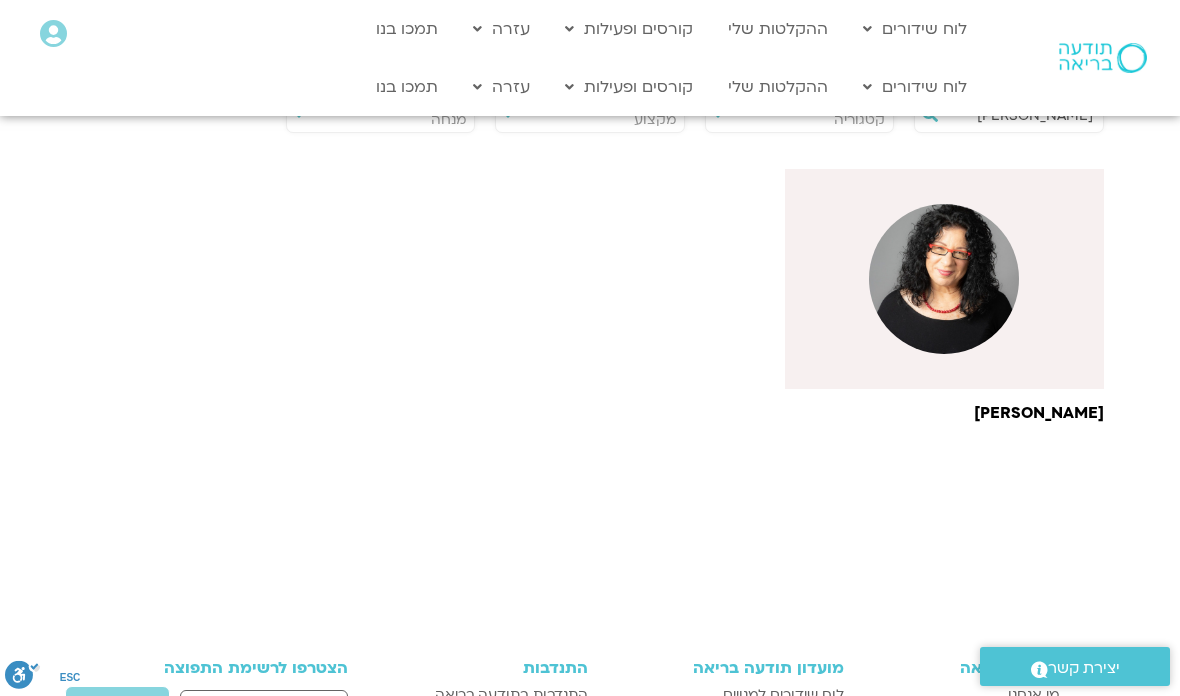 type on "ארנינה" 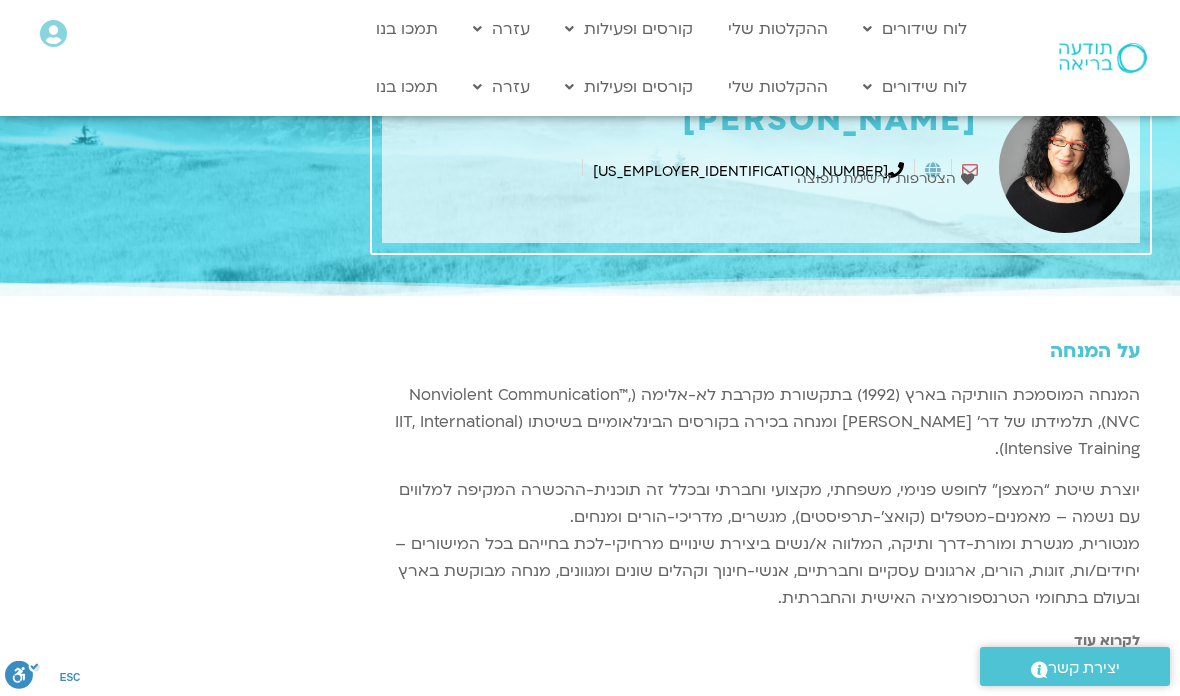 scroll, scrollTop: 0, scrollLeft: 0, axis: both 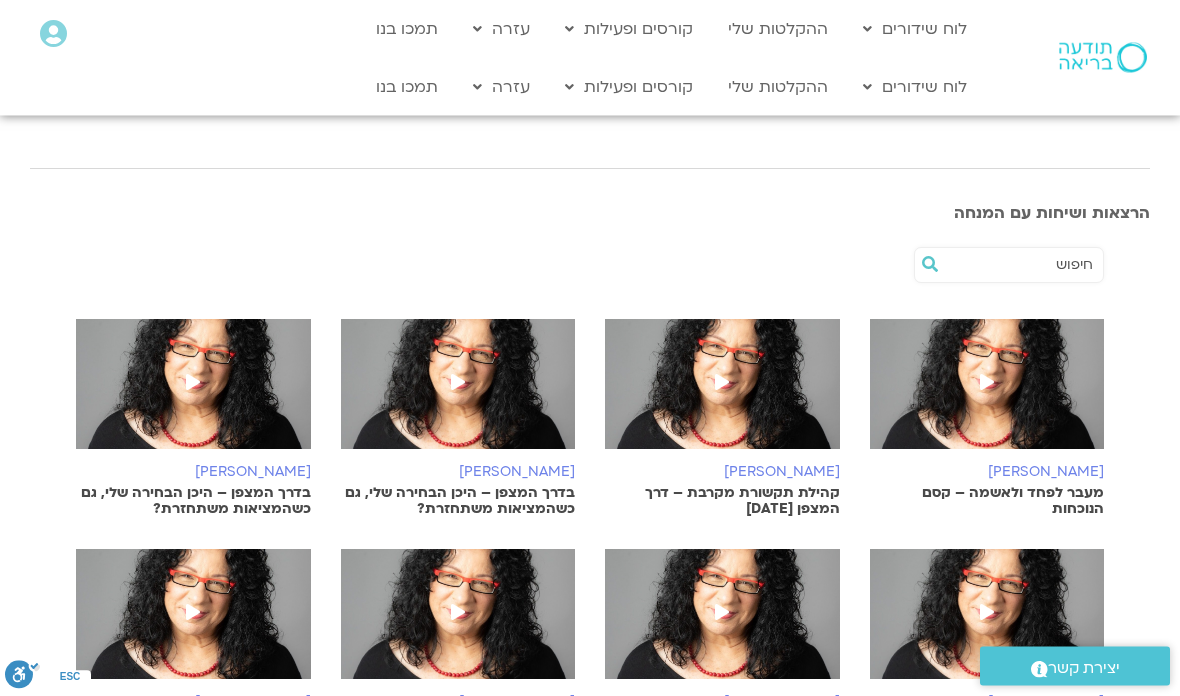 click at bounding box center [722, 395] 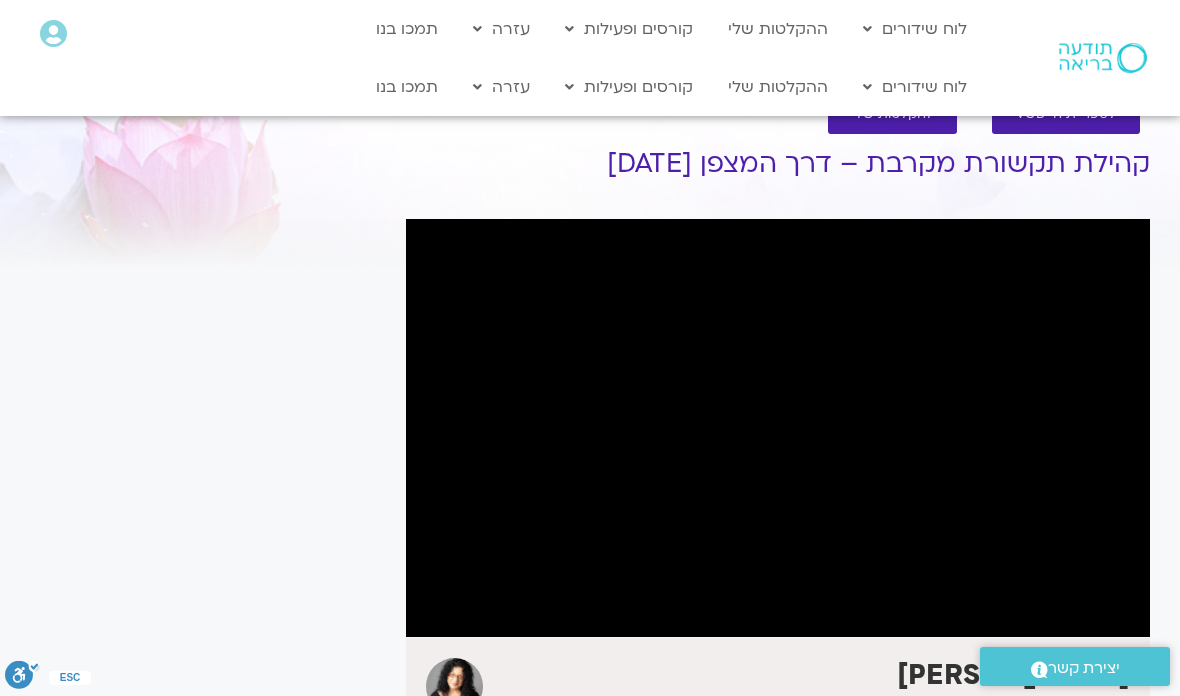 scroll, scrollTop: 0, scrollLeft: 0, axis: both 